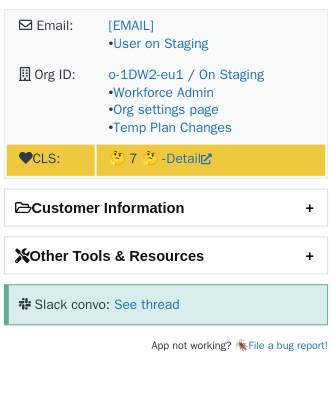 scroll, scrollTop: 0, scrollLeft: 0, axis: both 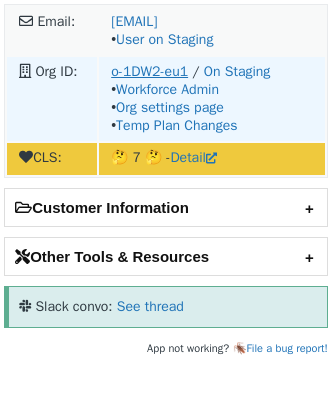 click on "o-1DW2-eu1" at bounding box center (149, 71) 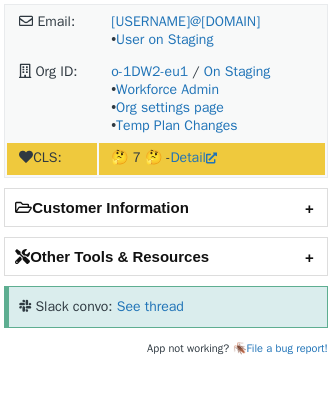 scroll, scrollTop: 0, scrollLeft: 0, axis: both 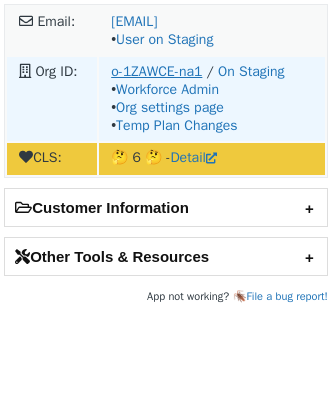 click on "o-1ZAWCE-na1" at bounding box center [156, 71] 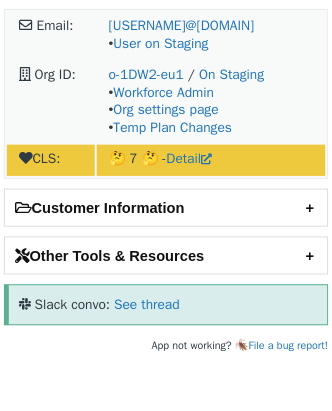 scroll, scrollTop: 0, scrollLeft: 0, axis: both 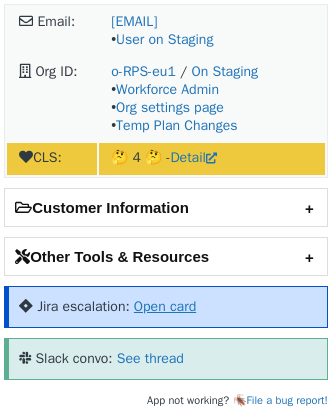 click on "Open card" at bounding box center (165, 306) 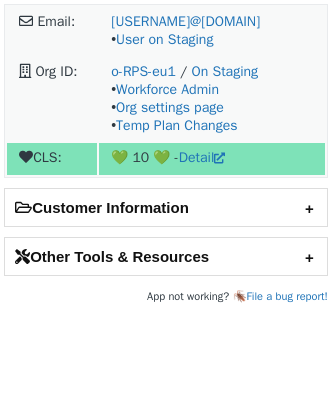 scroll, scrollTop: 0, scrollLeft: 0, axis: both 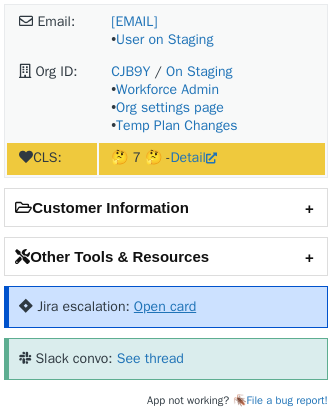 click on "Open card" at bounding box center [165, 306] 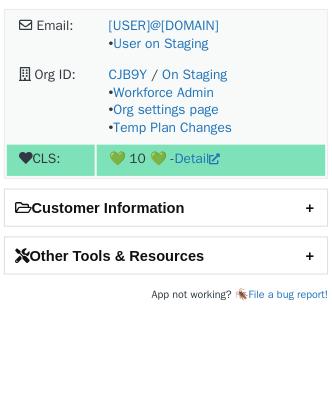 scroll, scrollTop: 0, scrollLeft: 0, axis: both 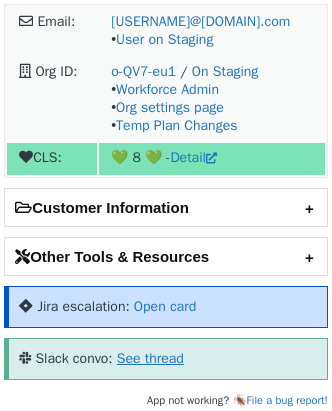 click on "See thread" at bounding box center (150, 358) 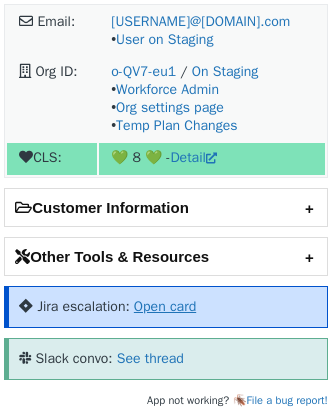 click on "Open card" at bounding box center [165, 306] 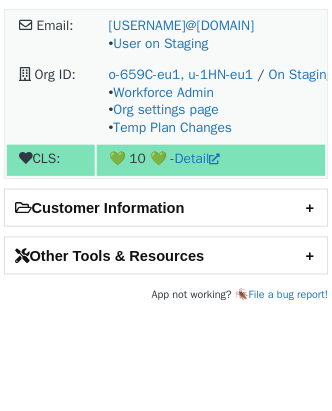 scroll, scrollTop: 0, scrollLeft: 0, axis: both 